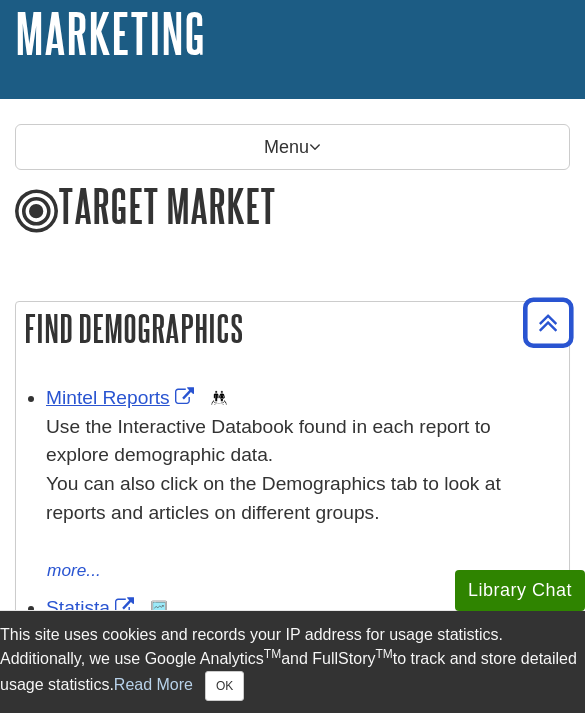 scroll, scrollTop: 167, scrollLeft: 0, axis: vertical 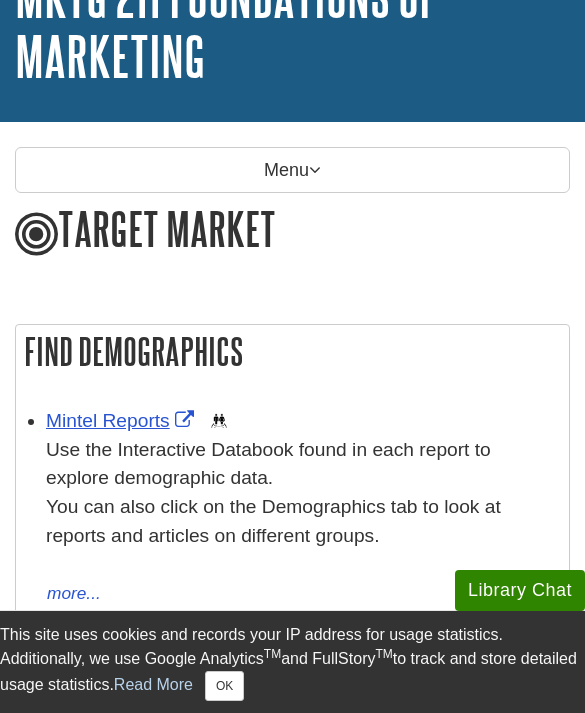 click on "Mintel Reports" at bounding box center (122, 420) 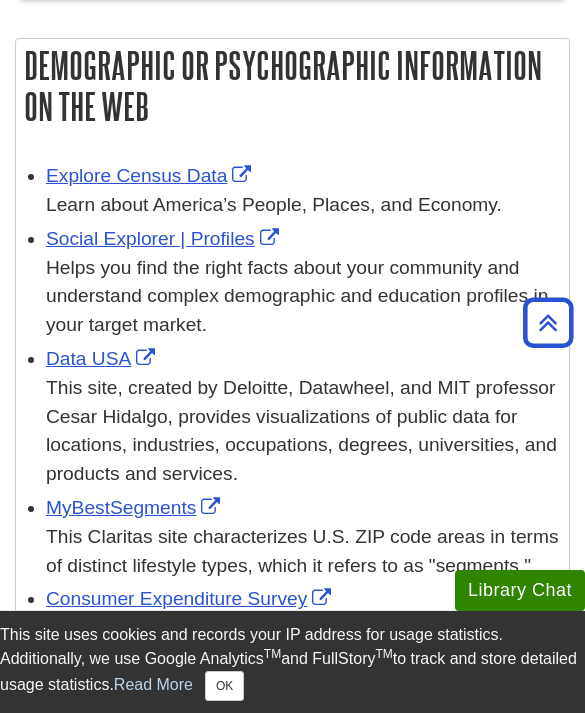 scroll, scrollTop: 1624, scrollLeft: 0, axis: vertical 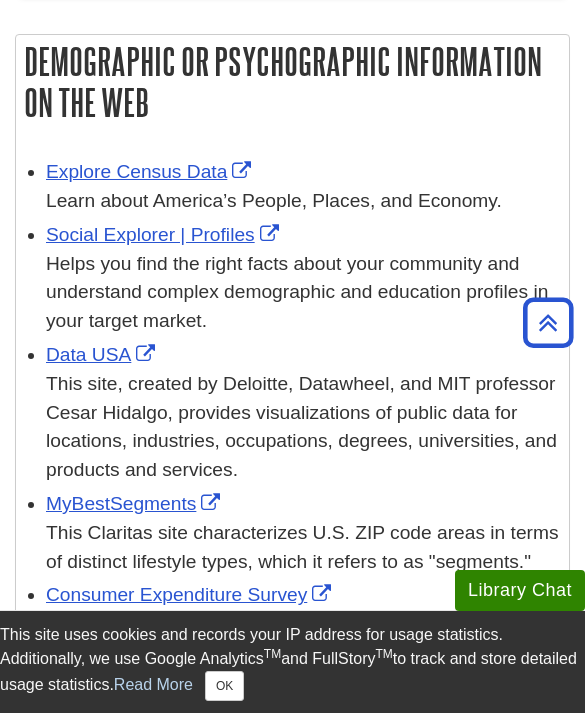click on "MyBestSegments" at bounding box center (135, 503) 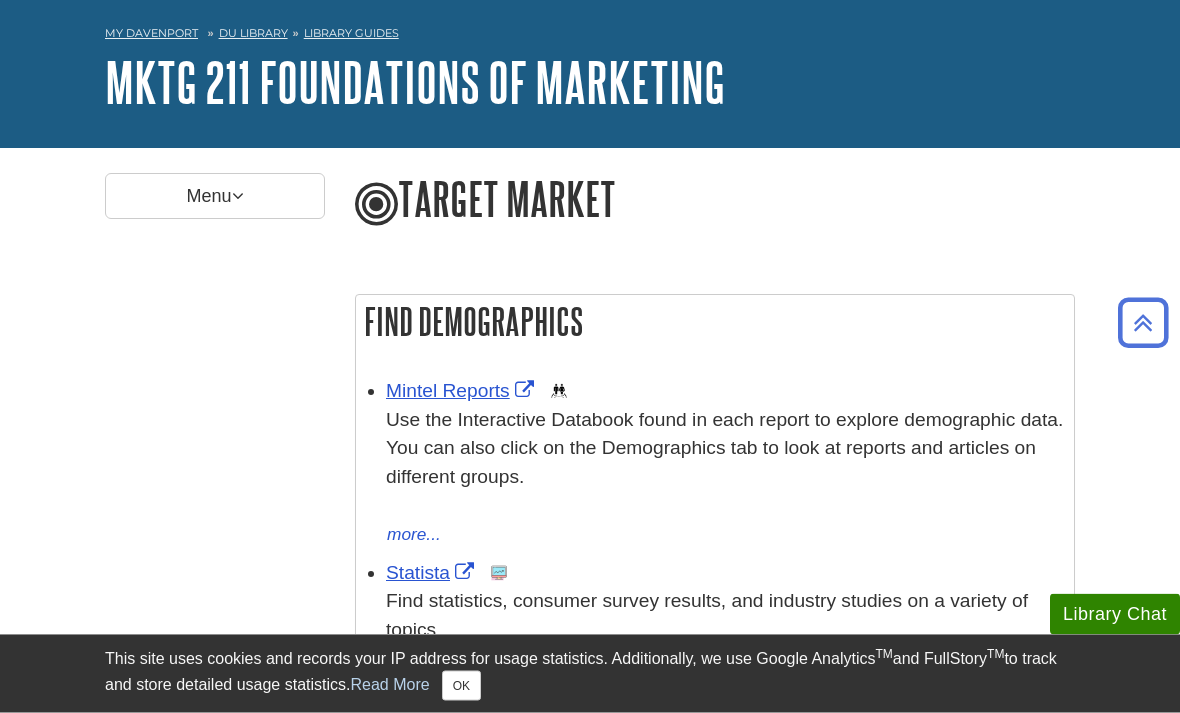 scroll, scrollTop: 0, scrollLeft: 0, axis: both 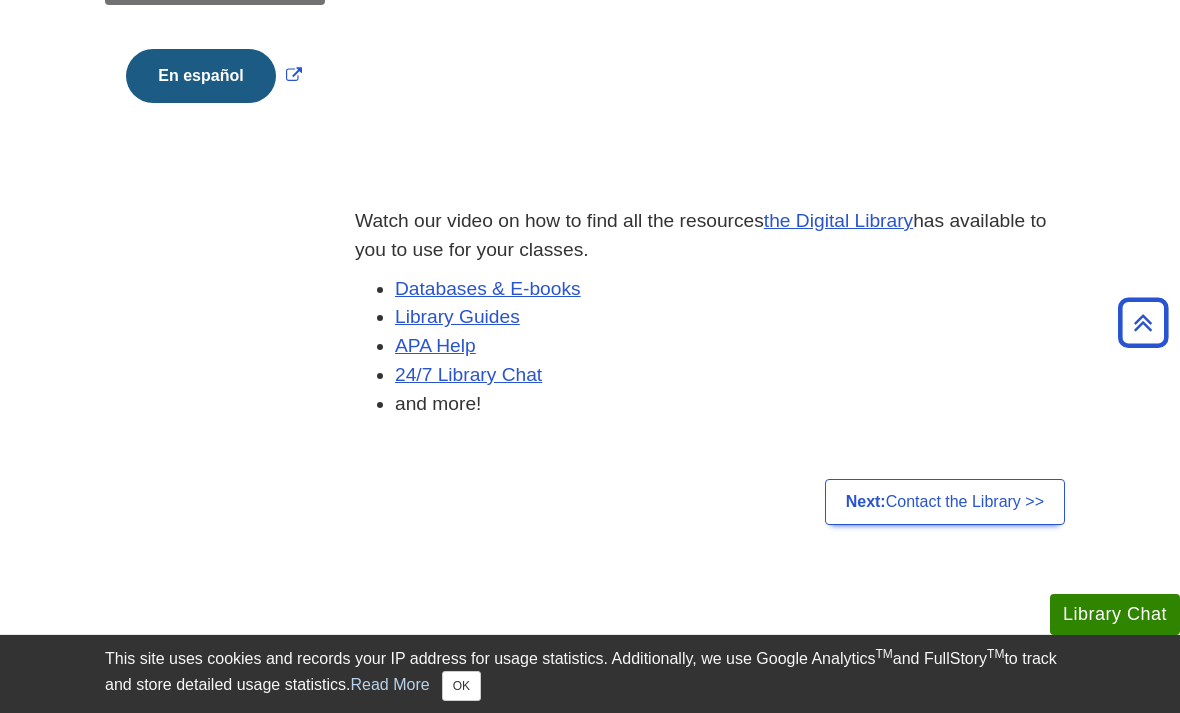 click on "Next:  Contact the Library >>" at bounding box center (945, 502) 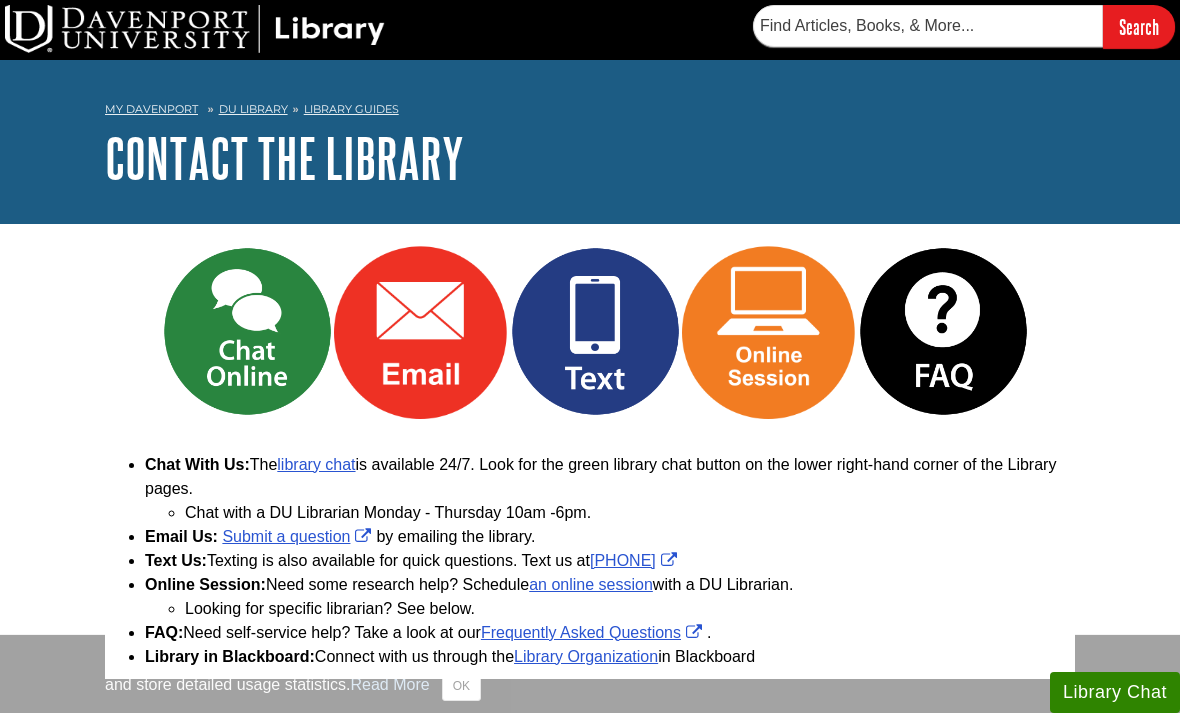 scroll, scrollTop: 0, scrollLeft: 0, axis: both 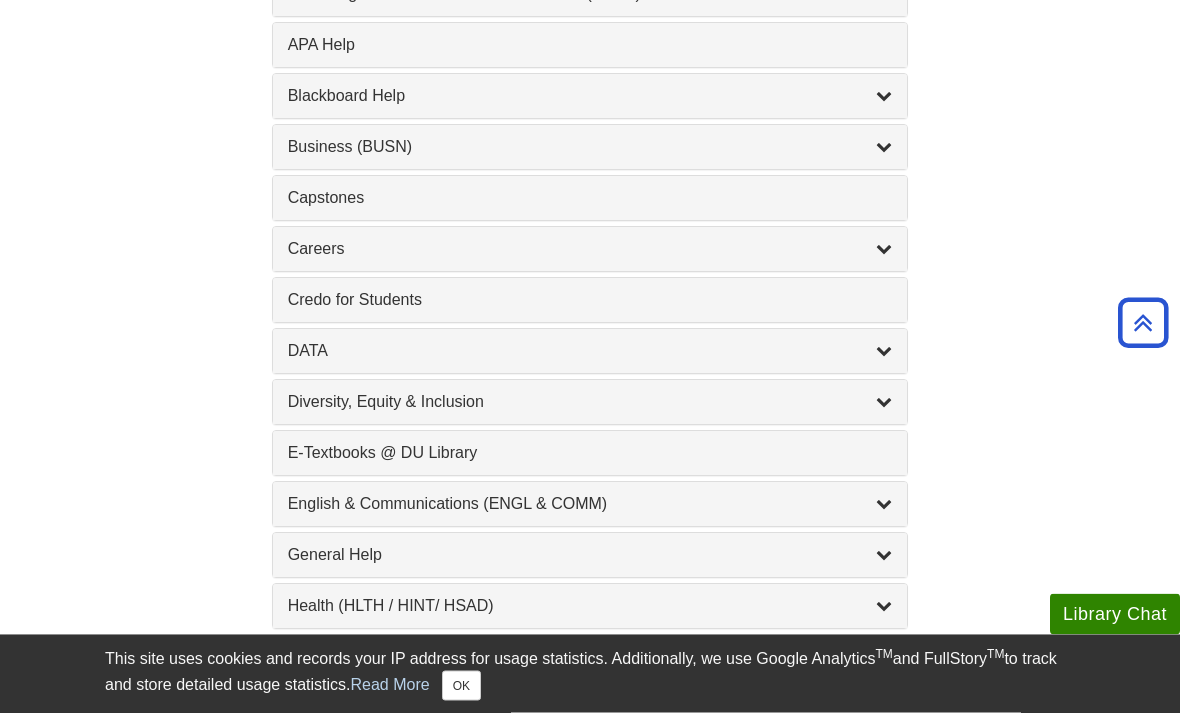 click on "E-Textbooks @ DU Library , 1 guides" at bounding box center [590, 454] 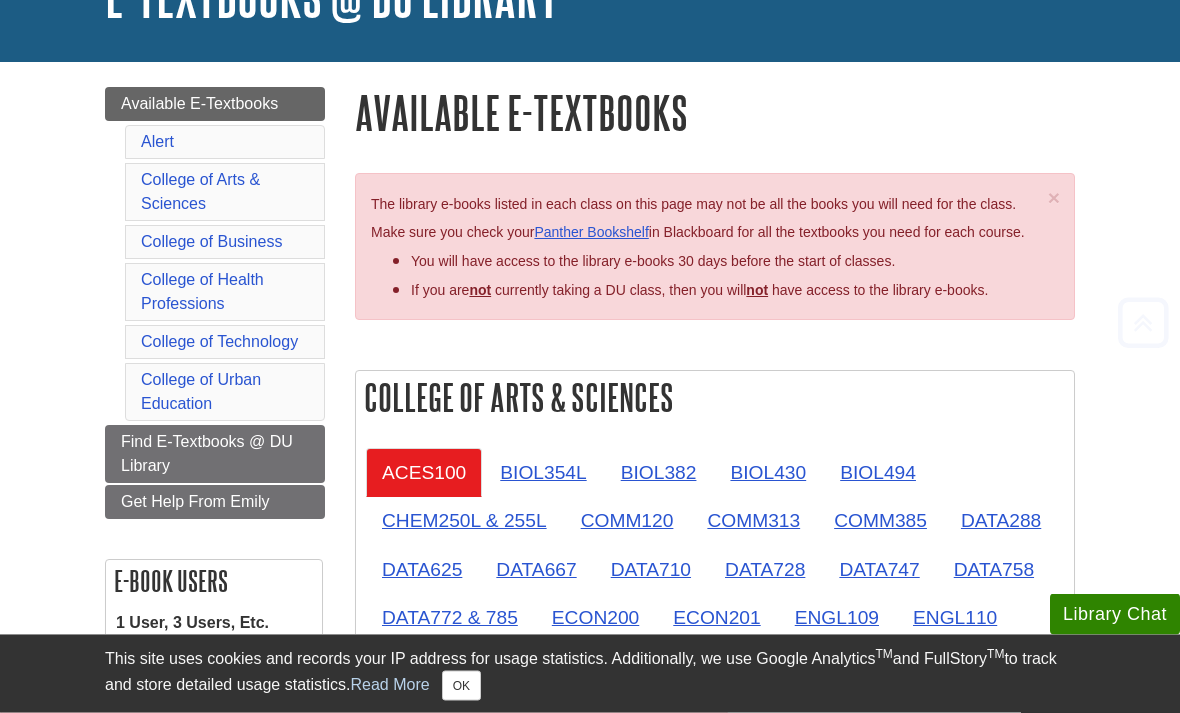 scroll, scrollTop: 162, scrollLeft: 0, axis: vertical 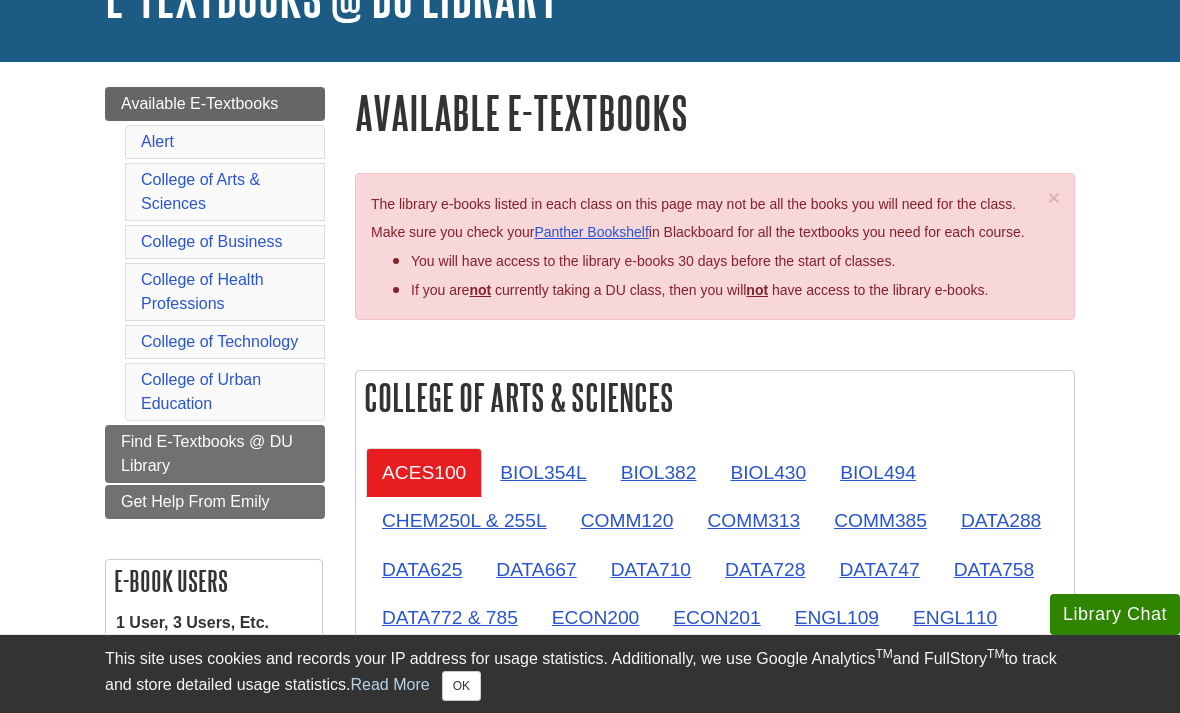 click on "College of Business" at bounding box center (211, 241) 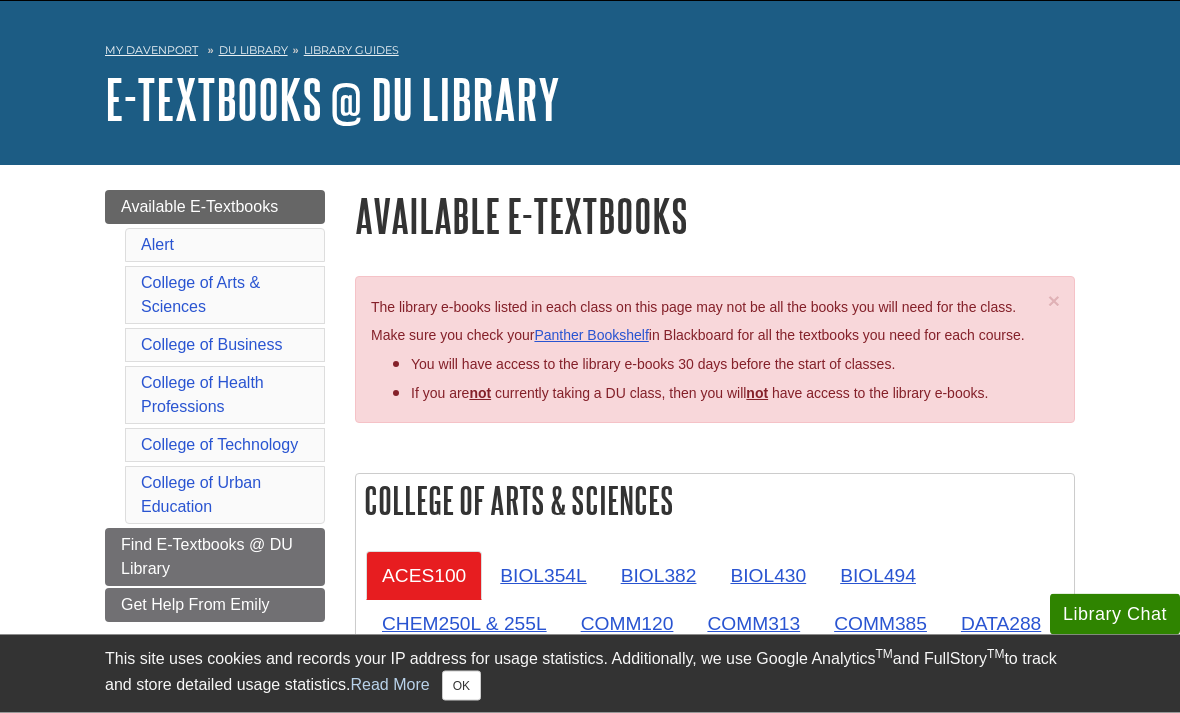 scroll, scrollTop: 61, scrollLeft: 0, axis: vertical 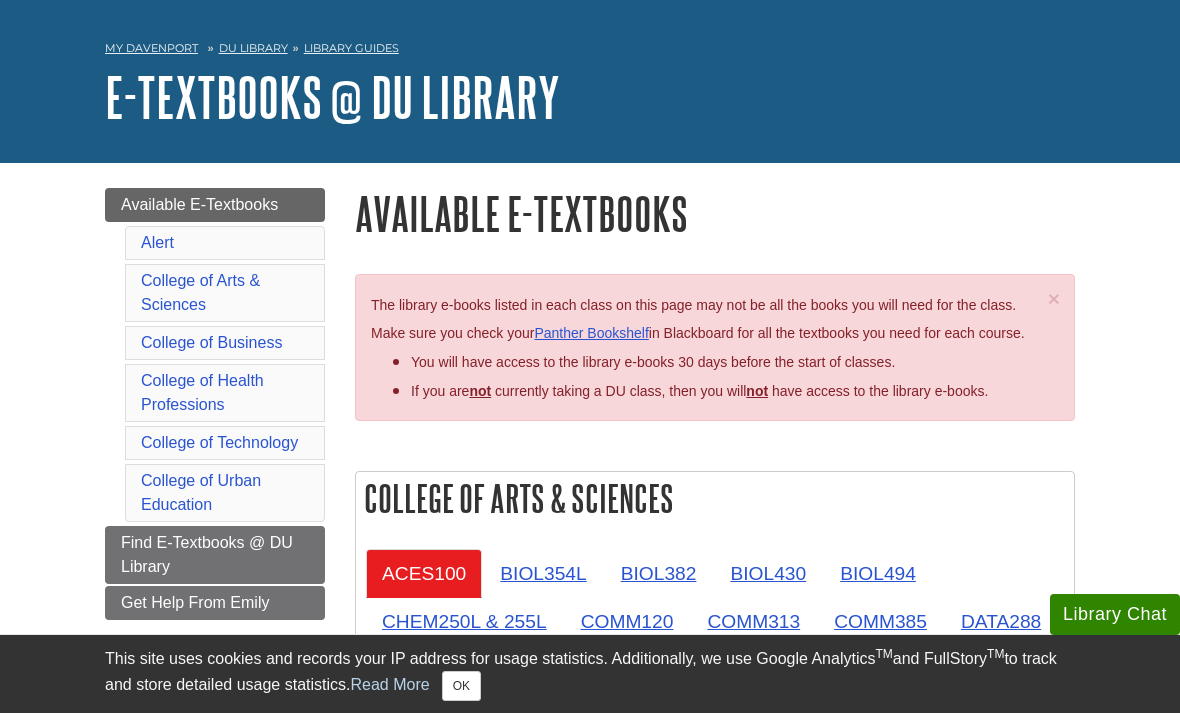 click on "Panther Bookshelf" at bounding box center (591, 333) 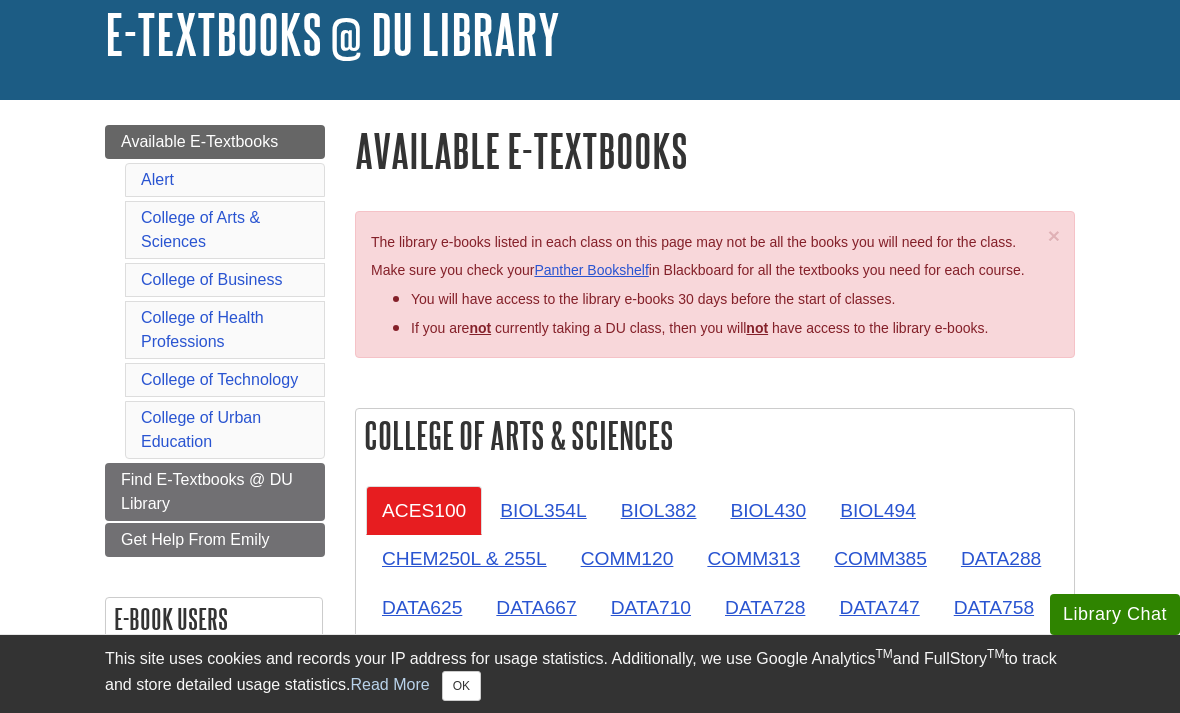 scroll, scrollTop: 125, scrollLeft: 0, axis: vertical 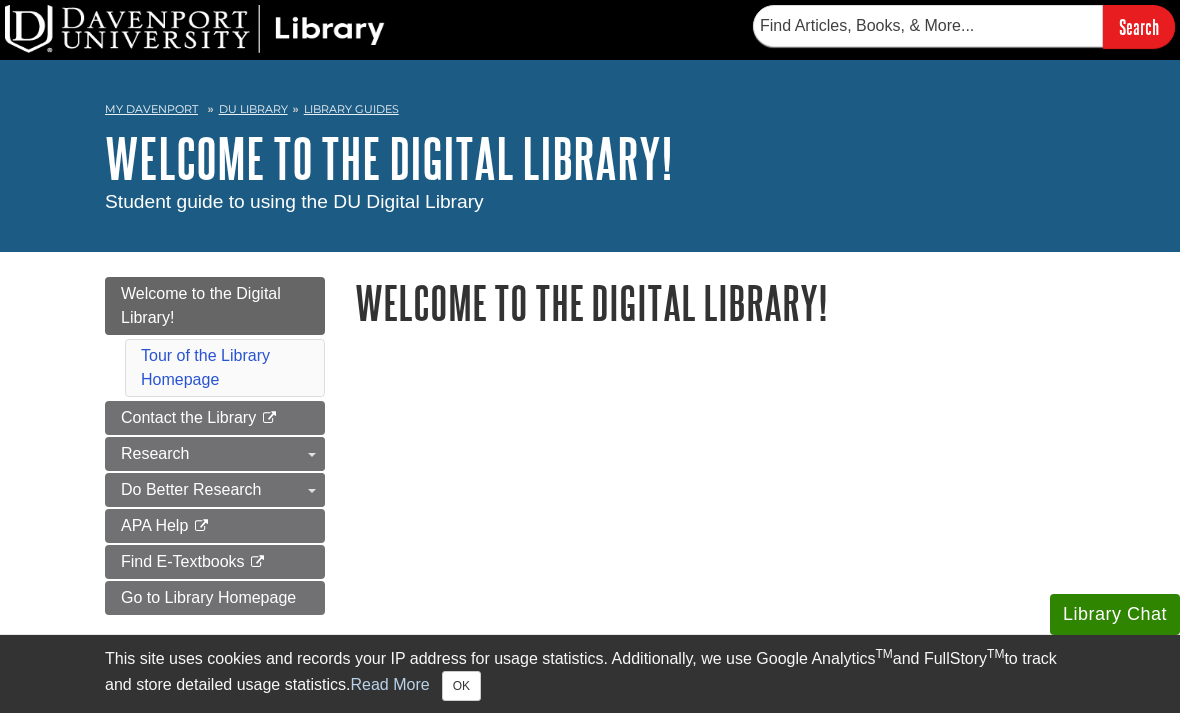 click on "DU Library" at bounding box center (253, 109) 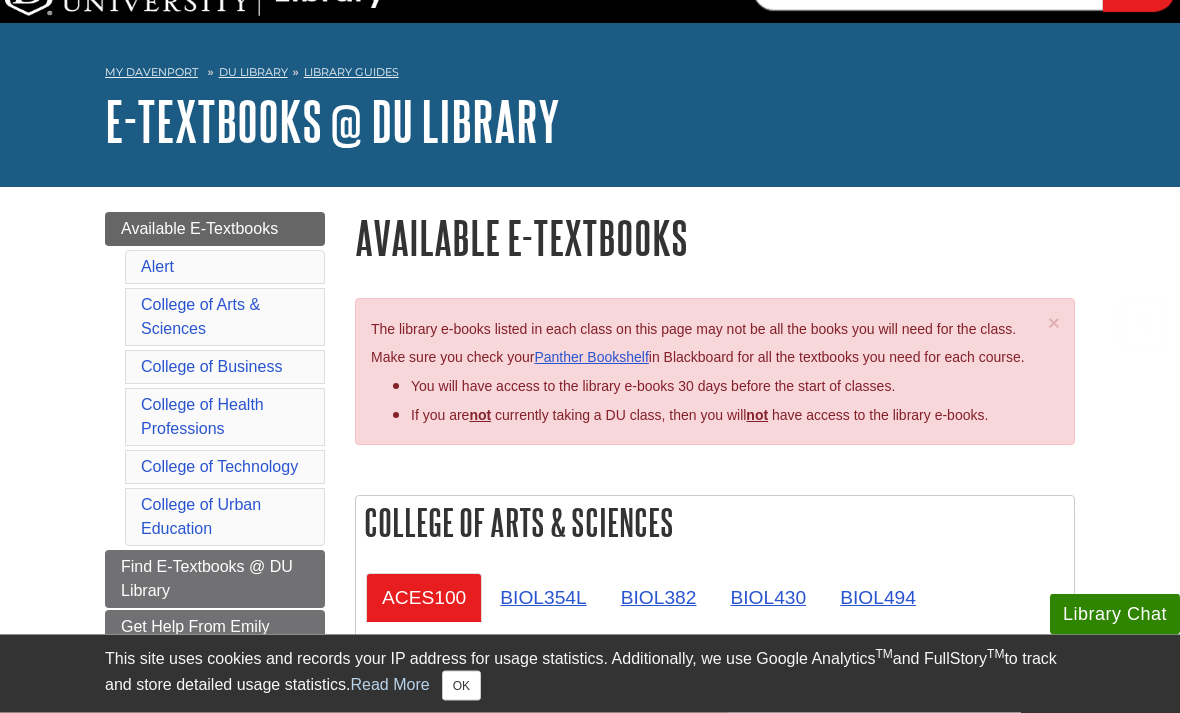 scroll, scrollTop: 0, scrollLeft: 0, axis: both 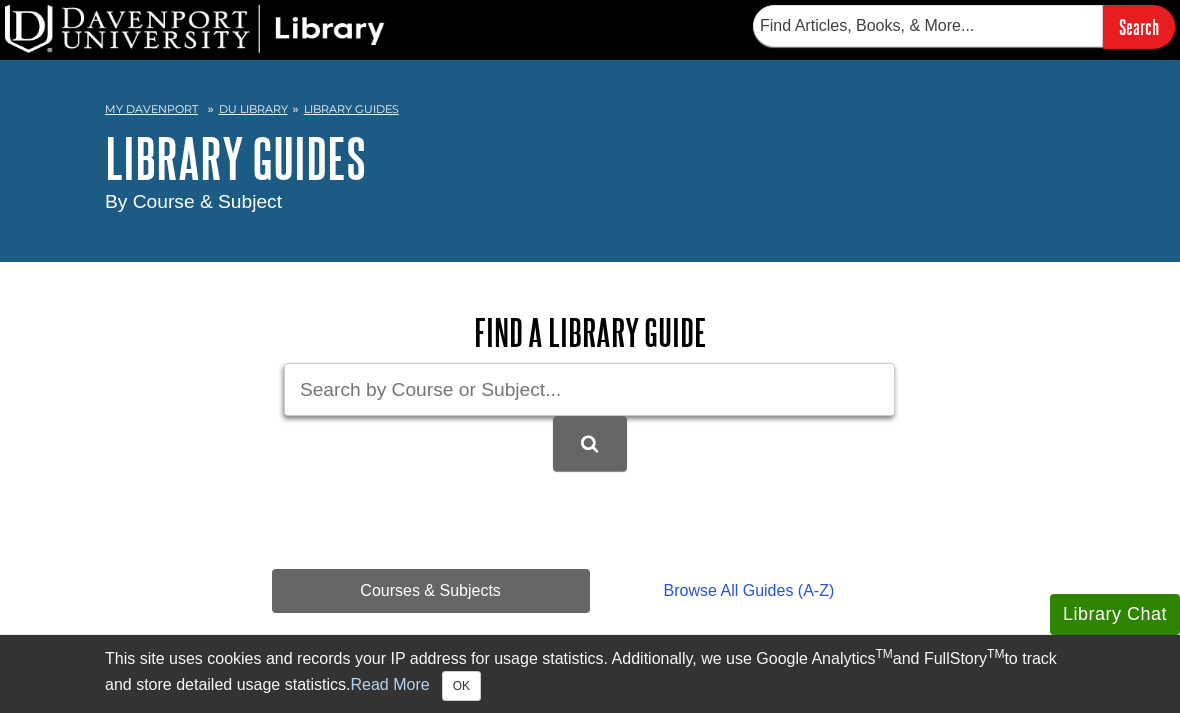 click on "Guide Search Terms" at bounding box center (589, 389) 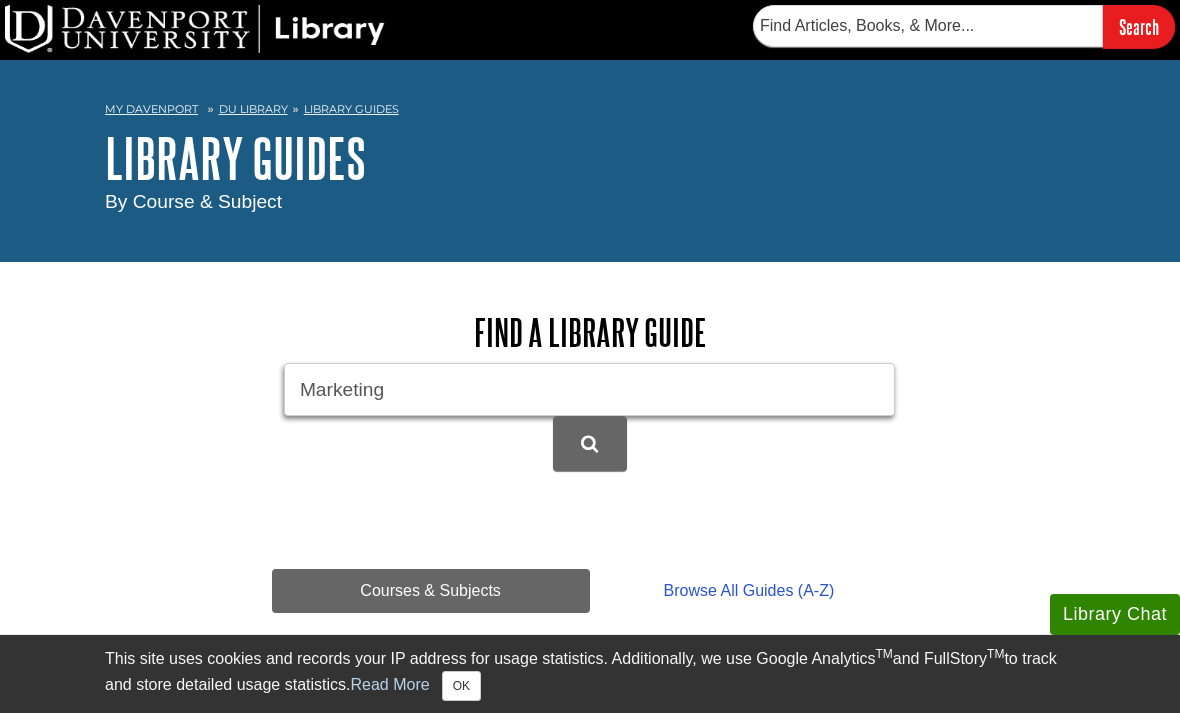 type on "Marketing" 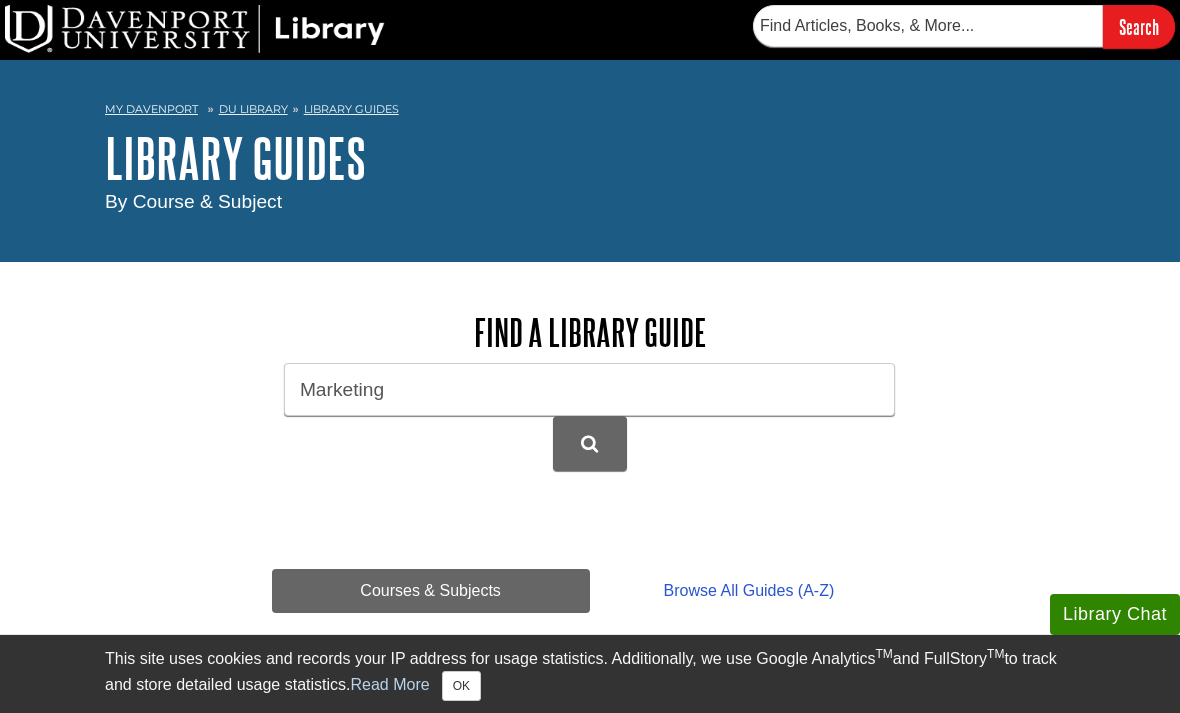 click at bounding box center [589, 444] 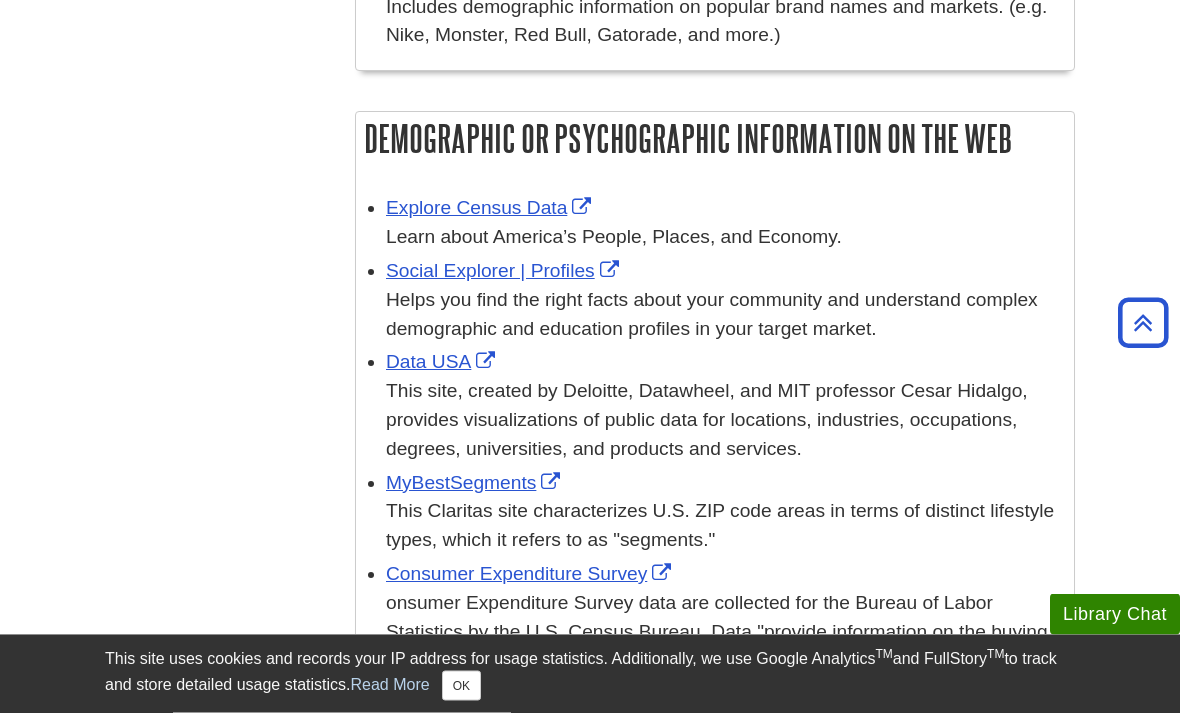 scroll, scrollTop: 1311, scrollLeft: 0, axis: vertical 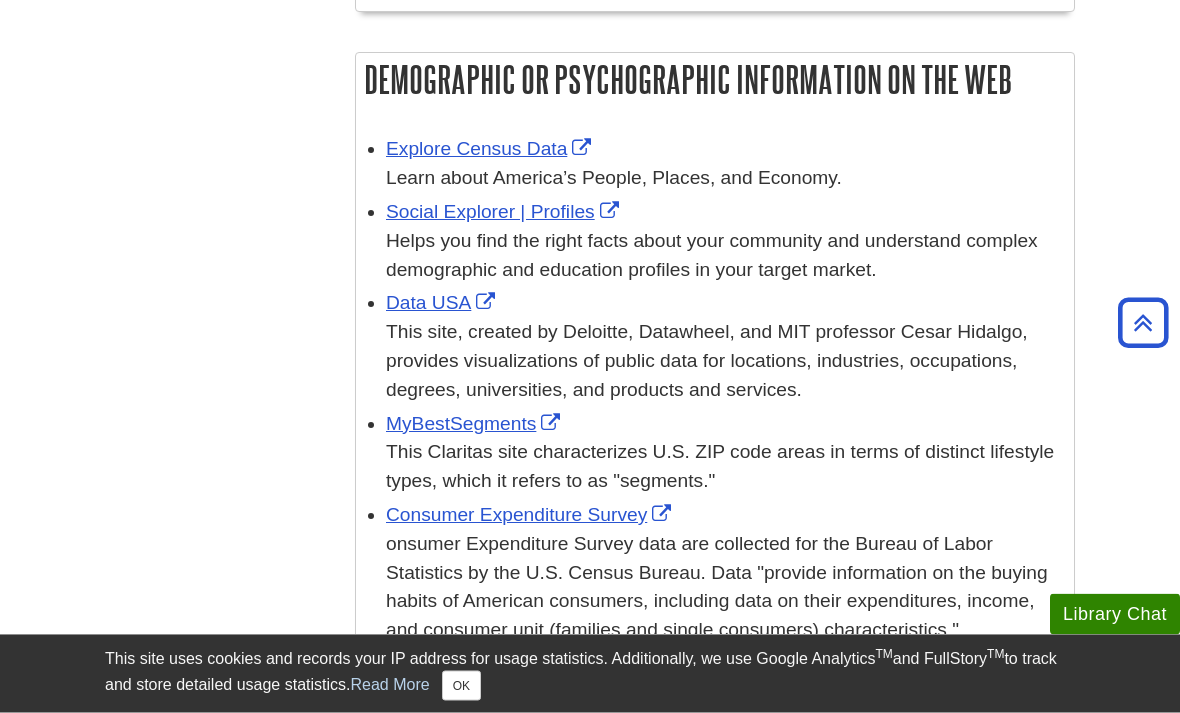 click on "MyBestSegments" at bounding box center [475, 424] 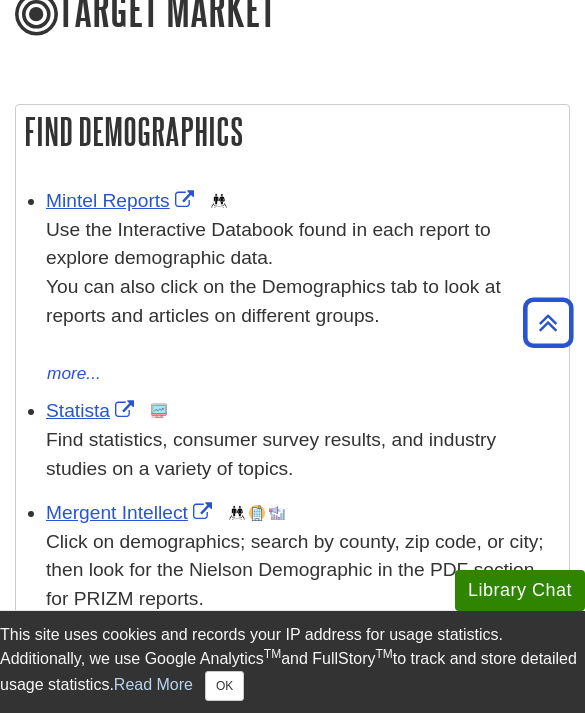 scroll, scrollTop: 1076, scrollLeft: 0, axis: vertical 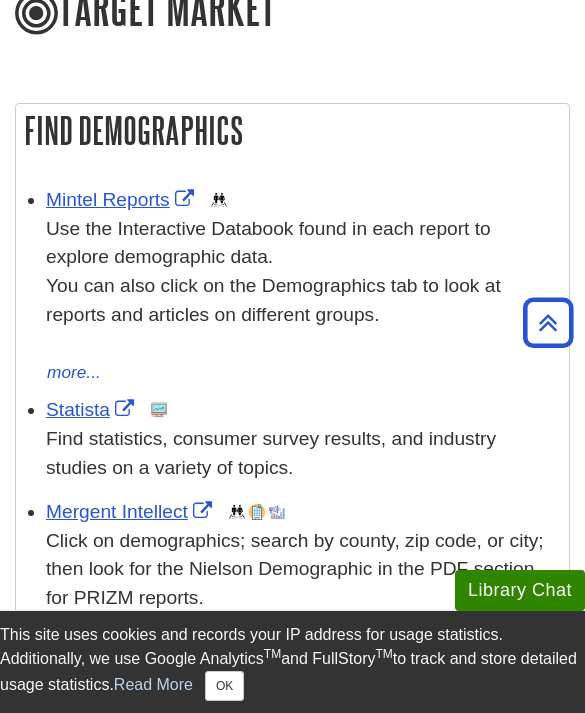 click on "Mintel Reports" at bounding box center (122, 199) 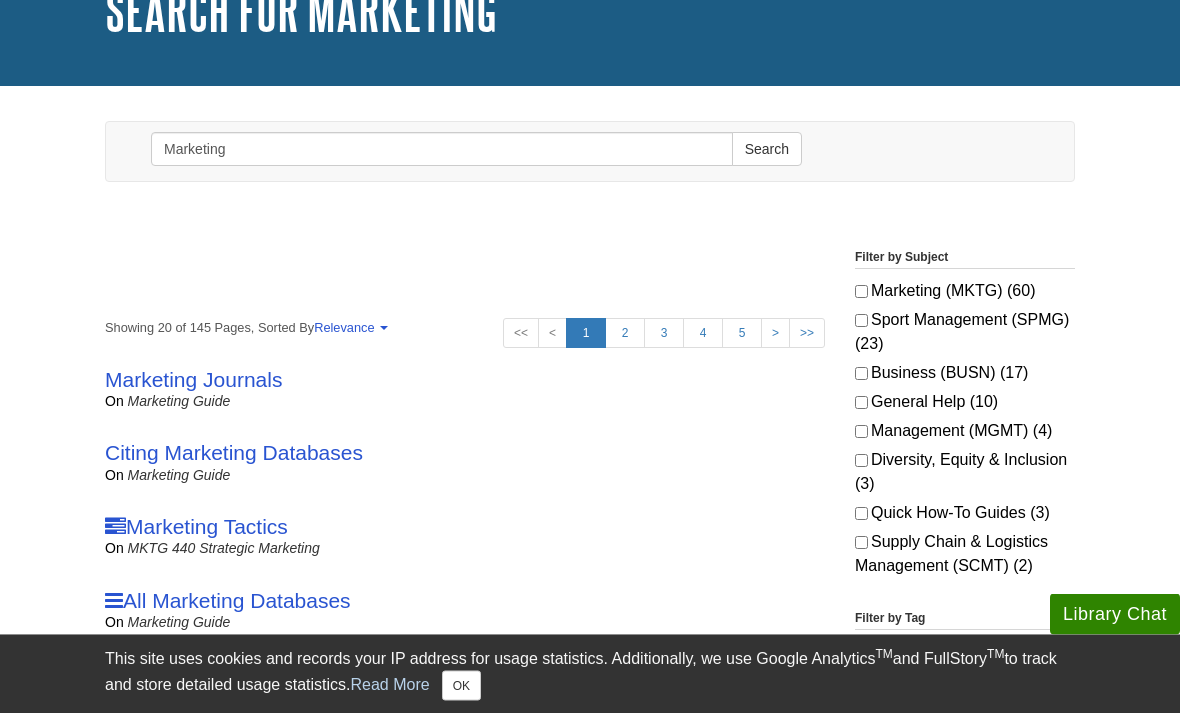 scroll, scrollTop: 150, scrollLeft: 0, axis: vertical 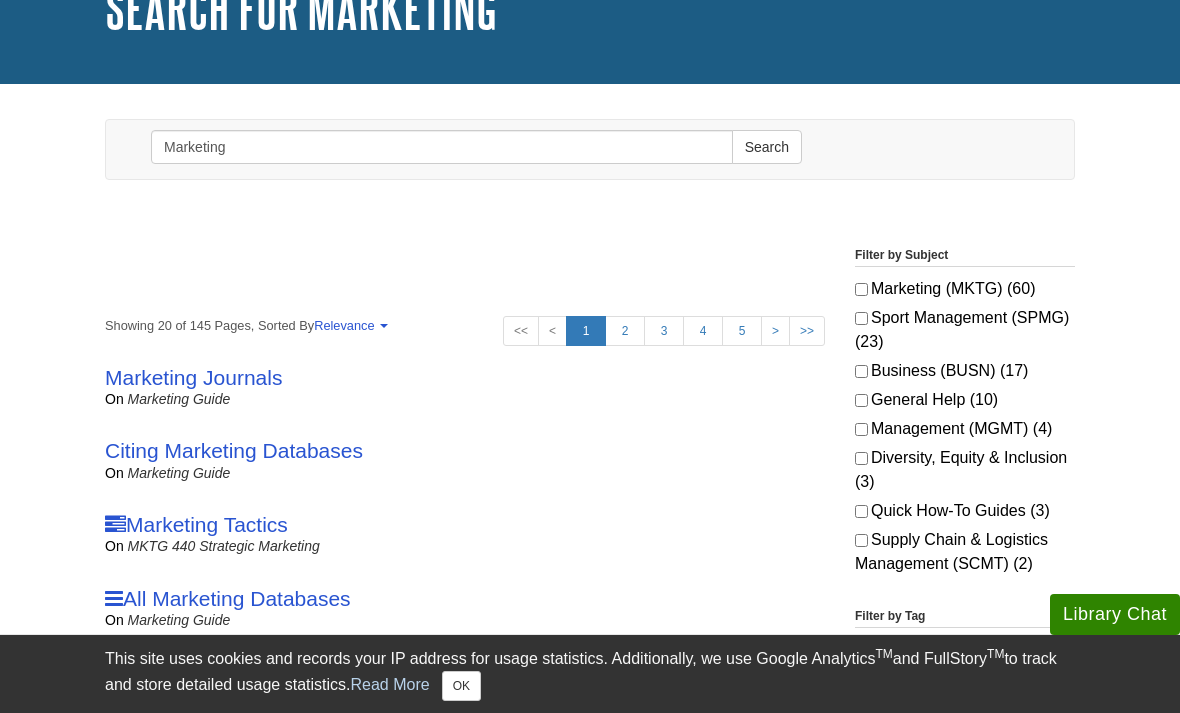 click on "Marketing (MKTG) (60)" at bounding box center [965, 289] 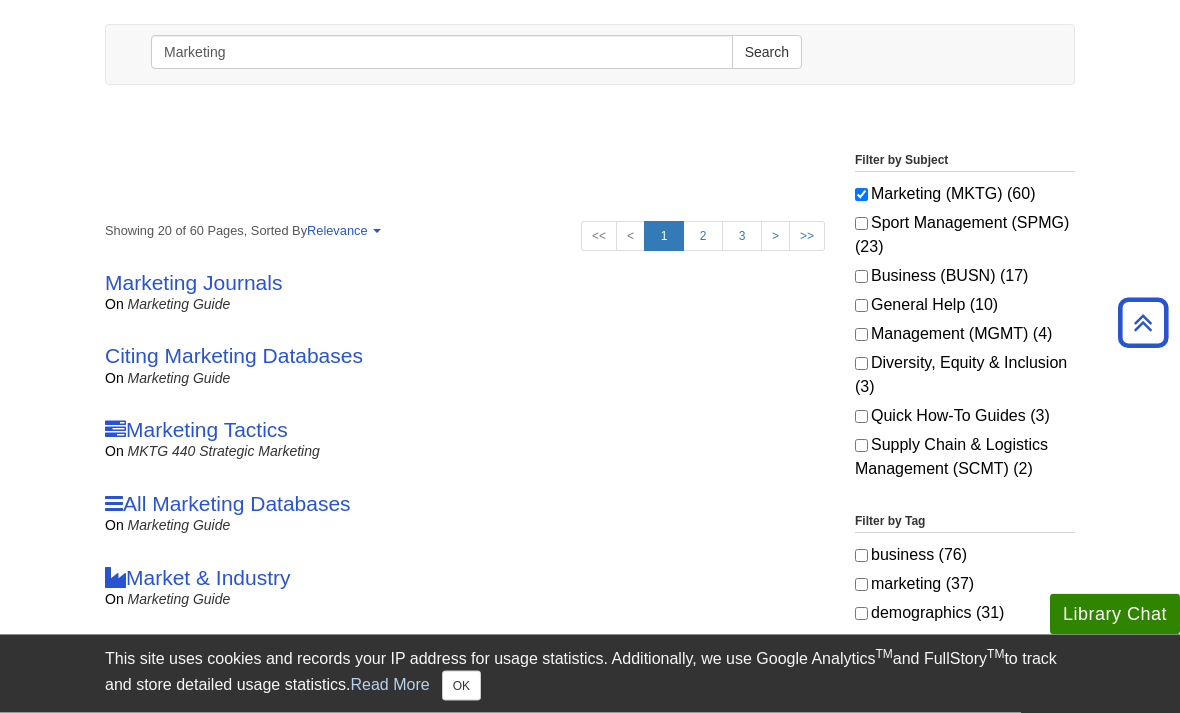 scroll, scrollTop: 246, scrollLeft: 0, axis: vertical 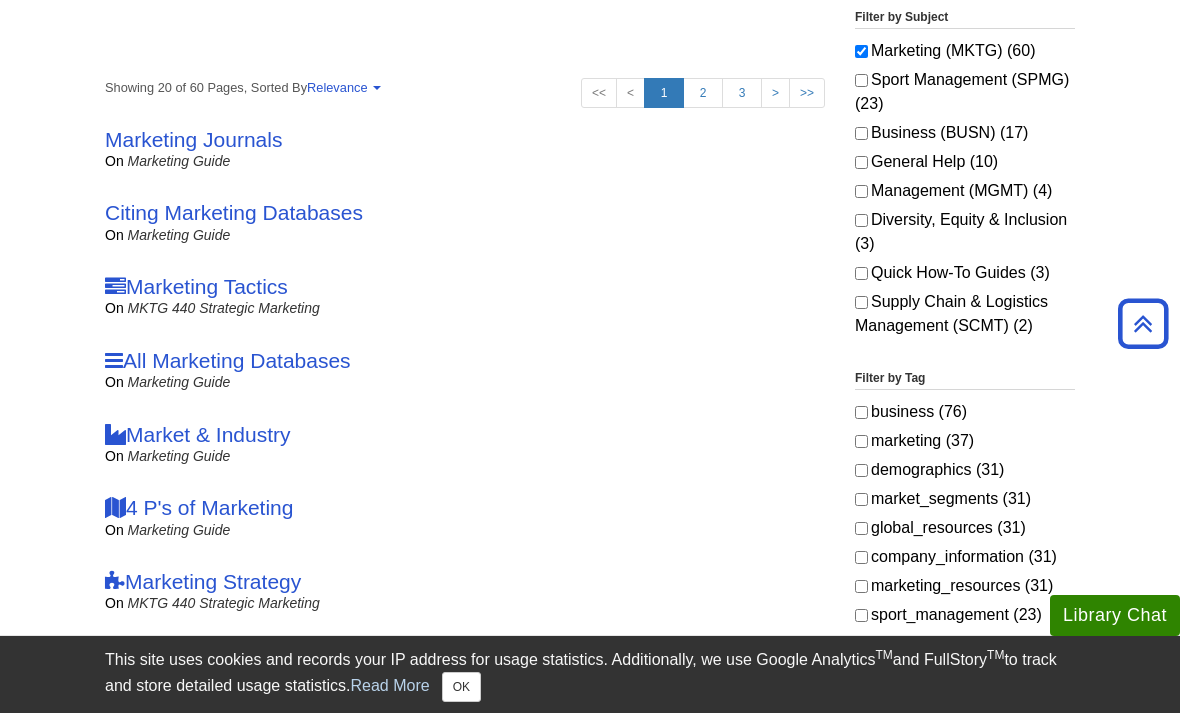 click on "All Marketing Databases" at bounding box center (228, 359) 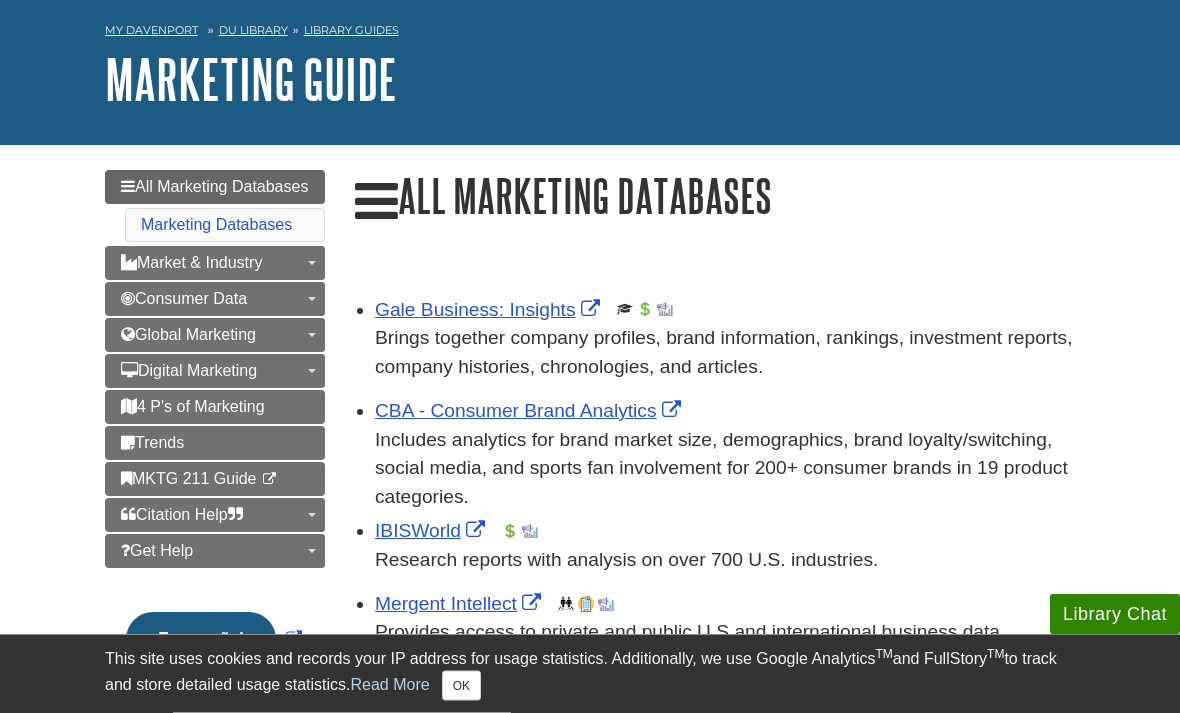 scroll, scrollTop: 79, scrollLeft: 0, axis: vertical 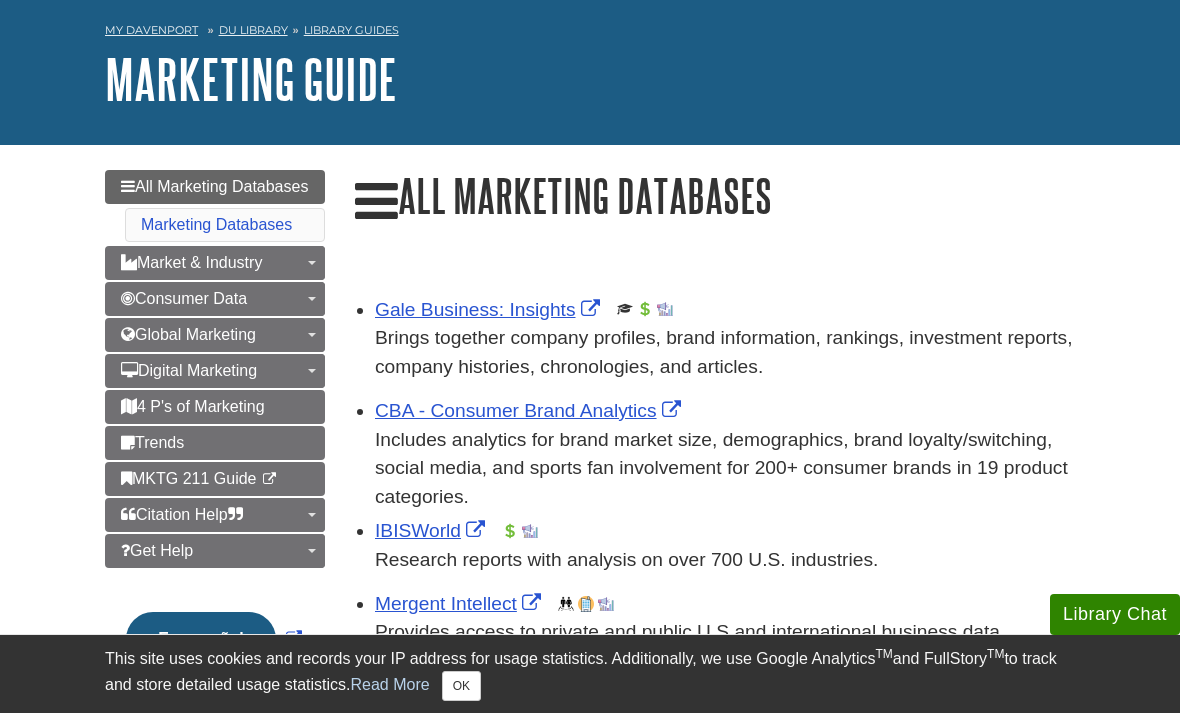 click on "Library Databases" at bounding box center (0, 0) 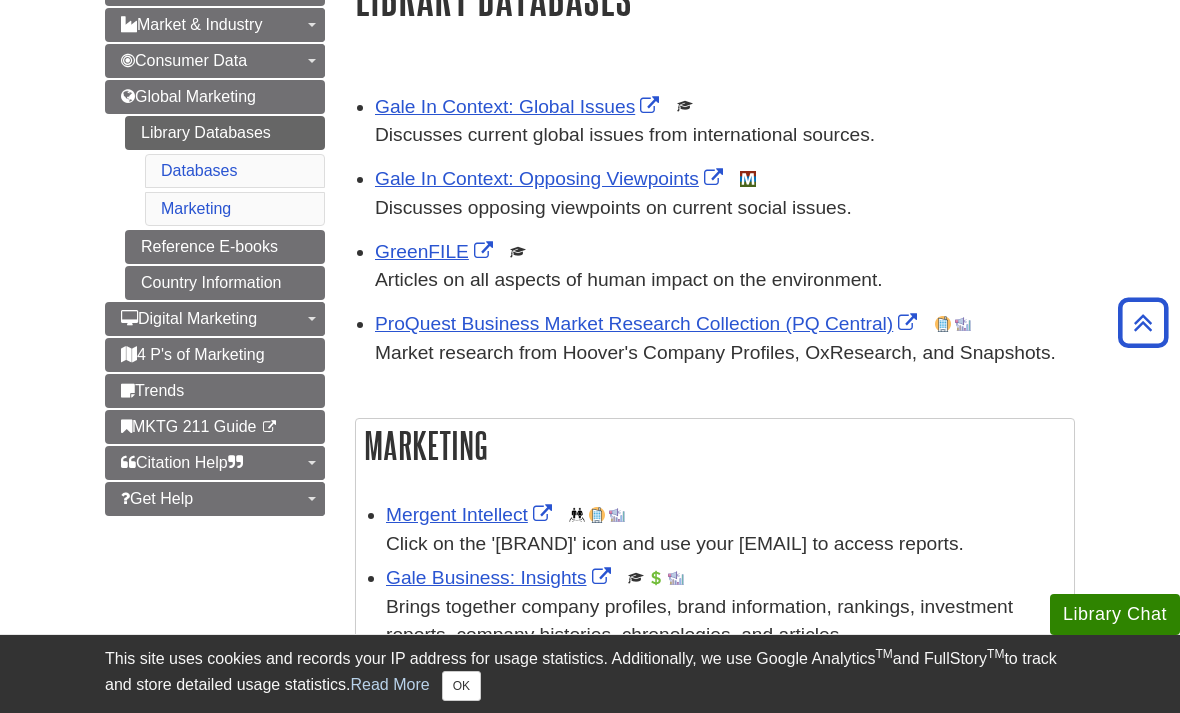 scroll, scrollTop: 242, scrollLeft: 0, axis: vertical 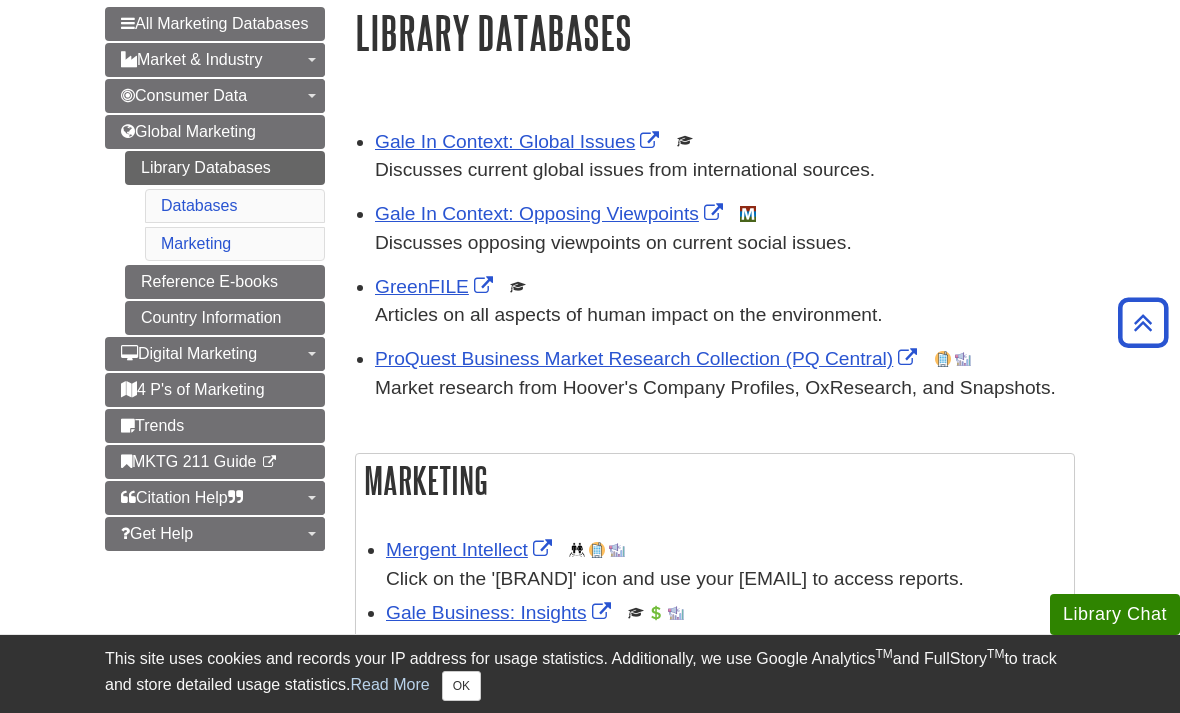 click on "All Marketing Databases" at bounding box center [215, 24] 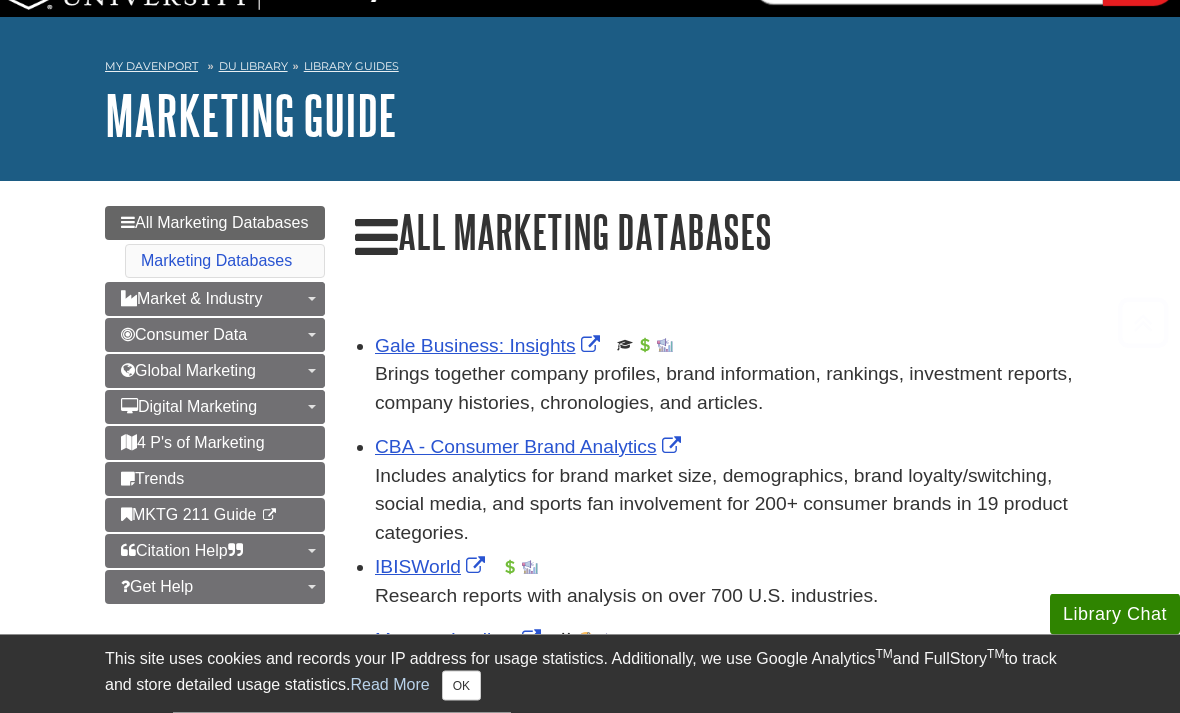 scroll, scrollTop: 43, scrollLeft: 0, axis: vertical 